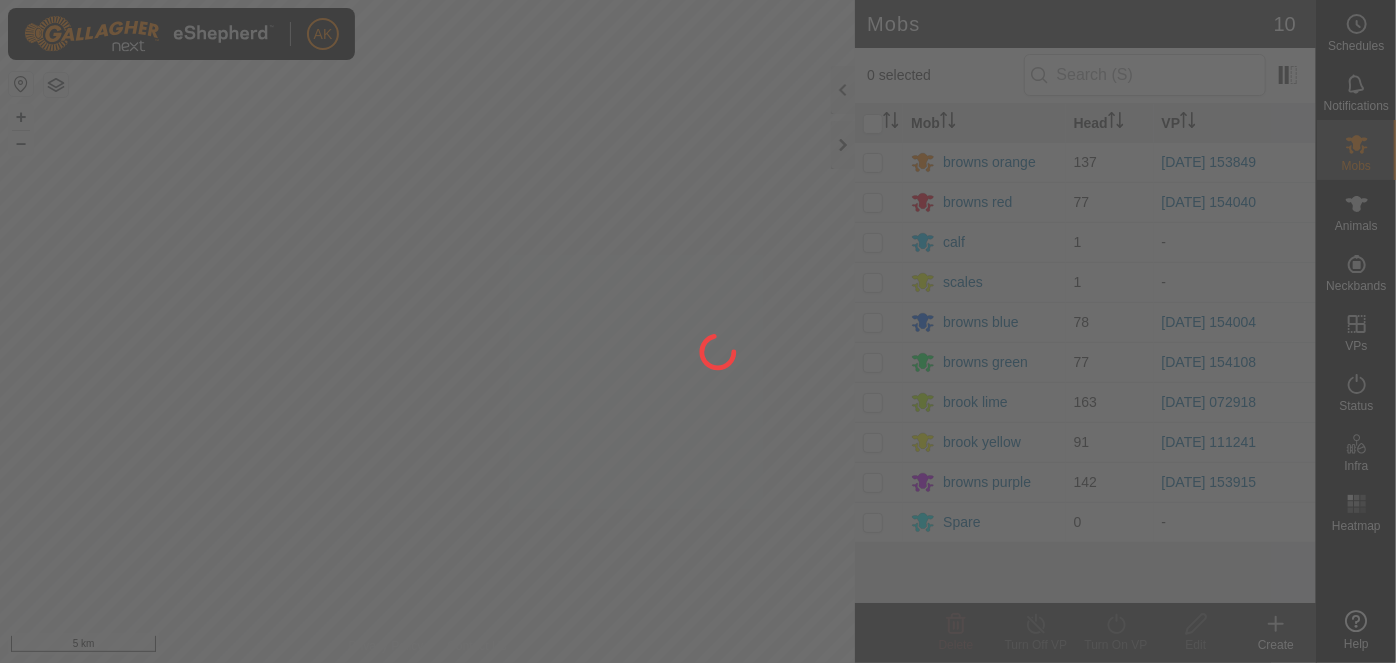 scroll, scrollTop: 0, scrollLeft: 0, axis: both 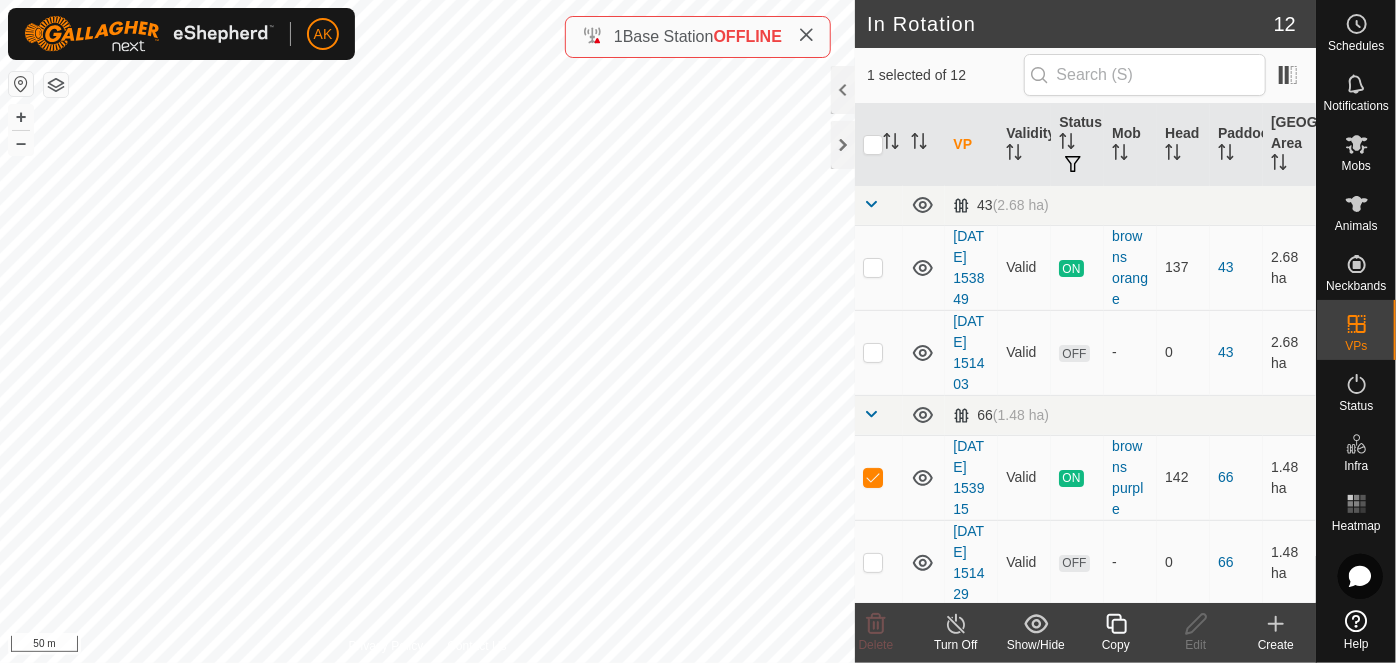 click 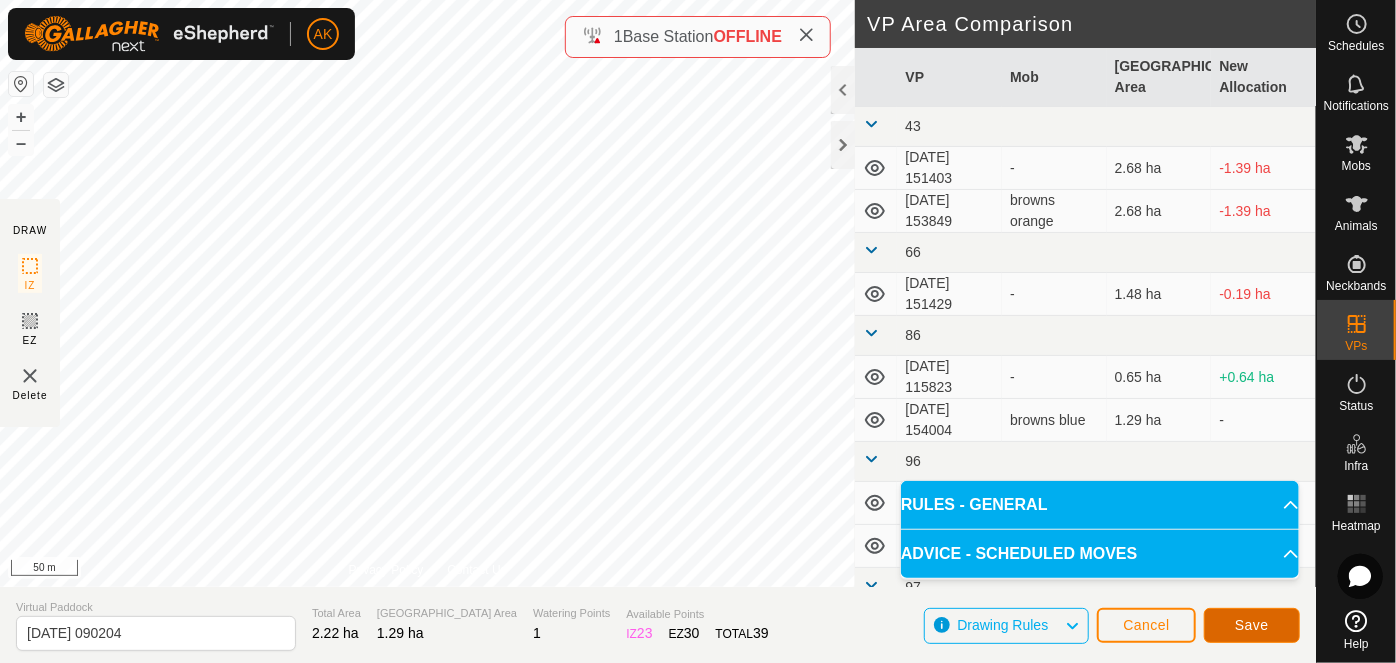 click on "Save" 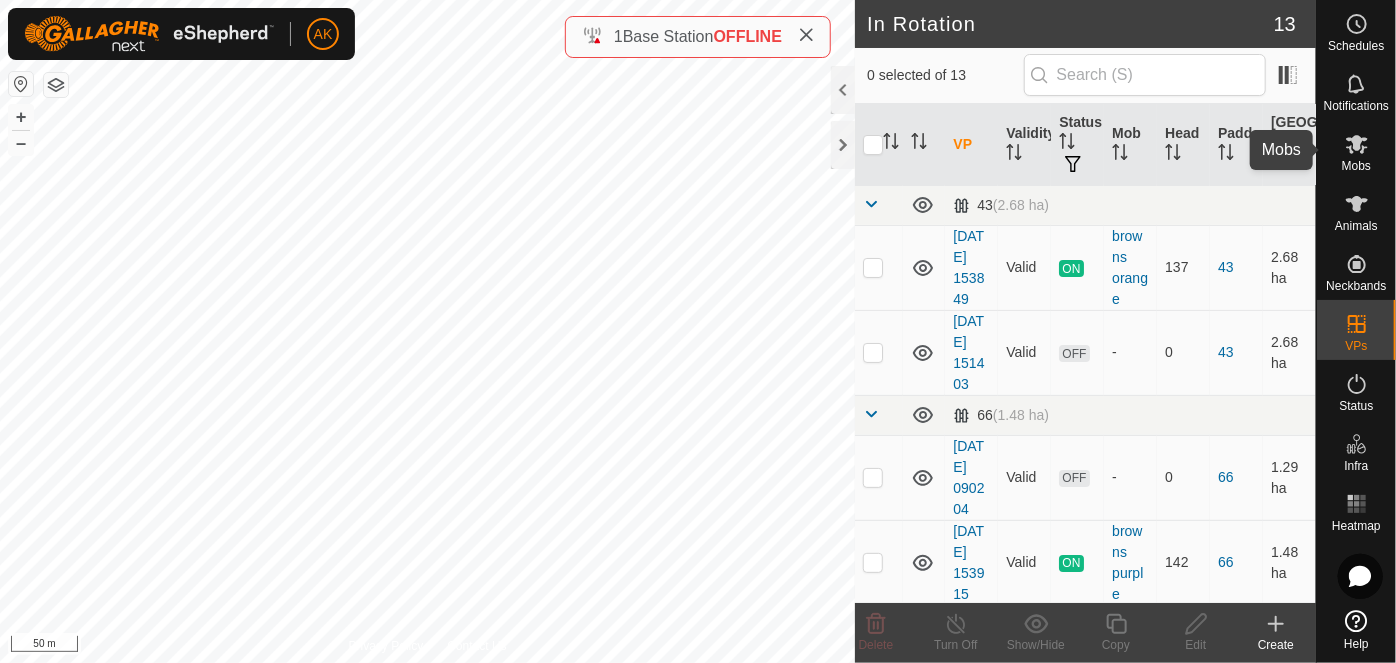 click 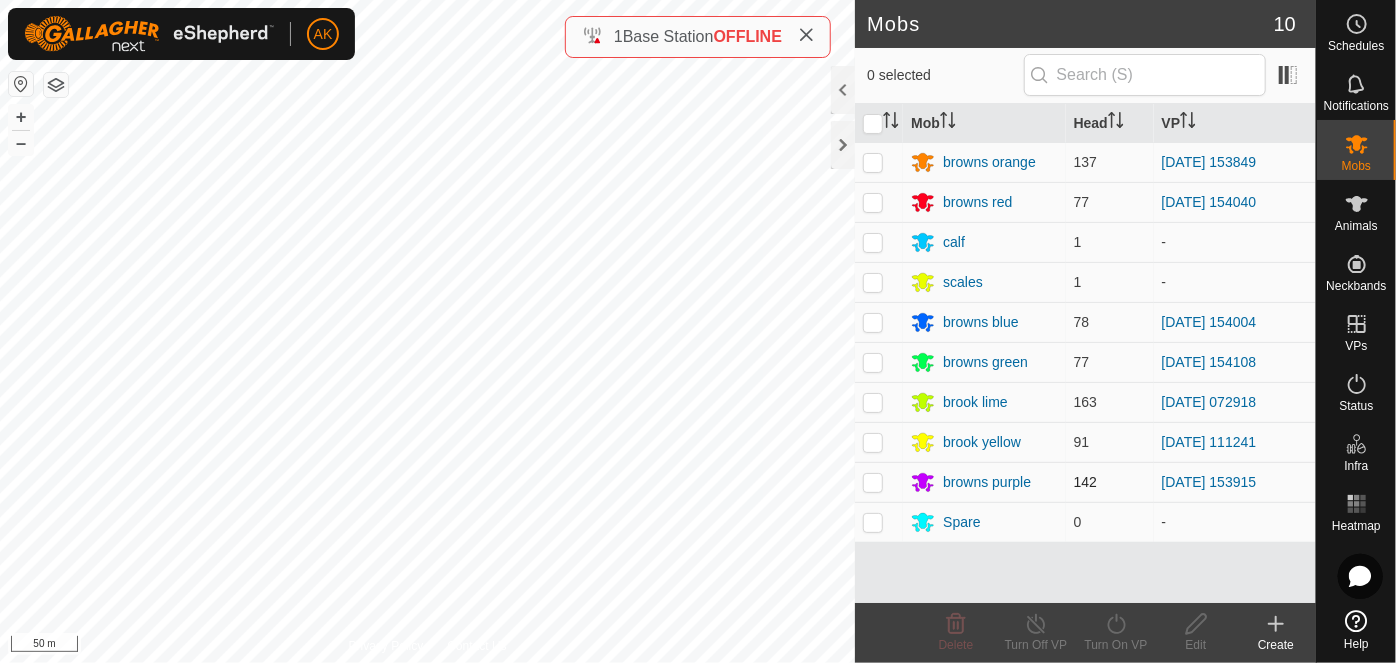 click at bounding box center [873, 482] 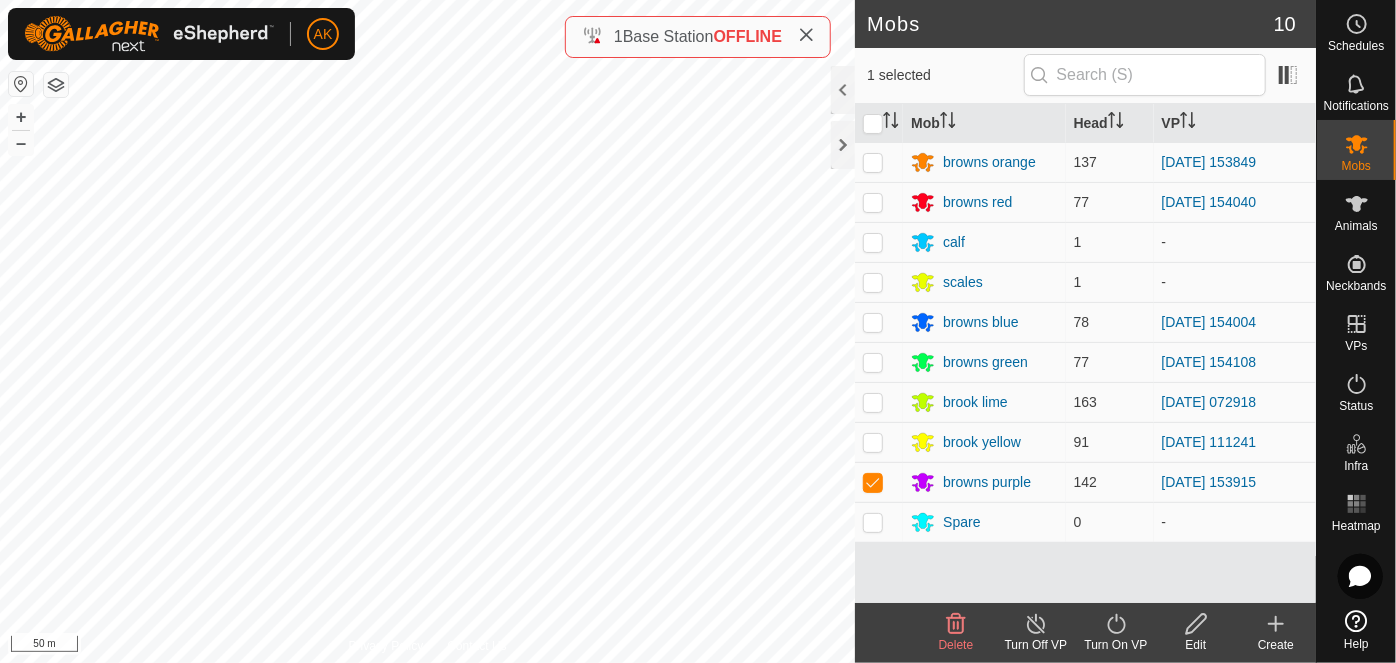 click 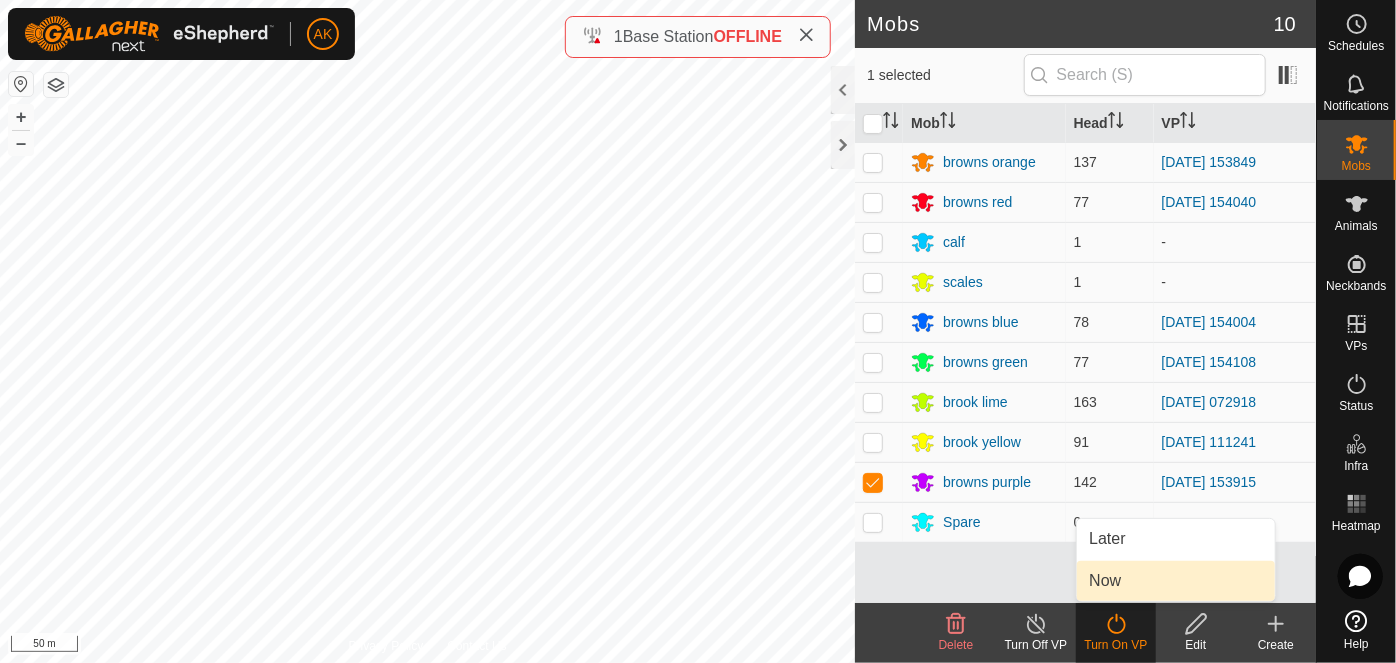click on "Now" at bounding box center (1176, 581) 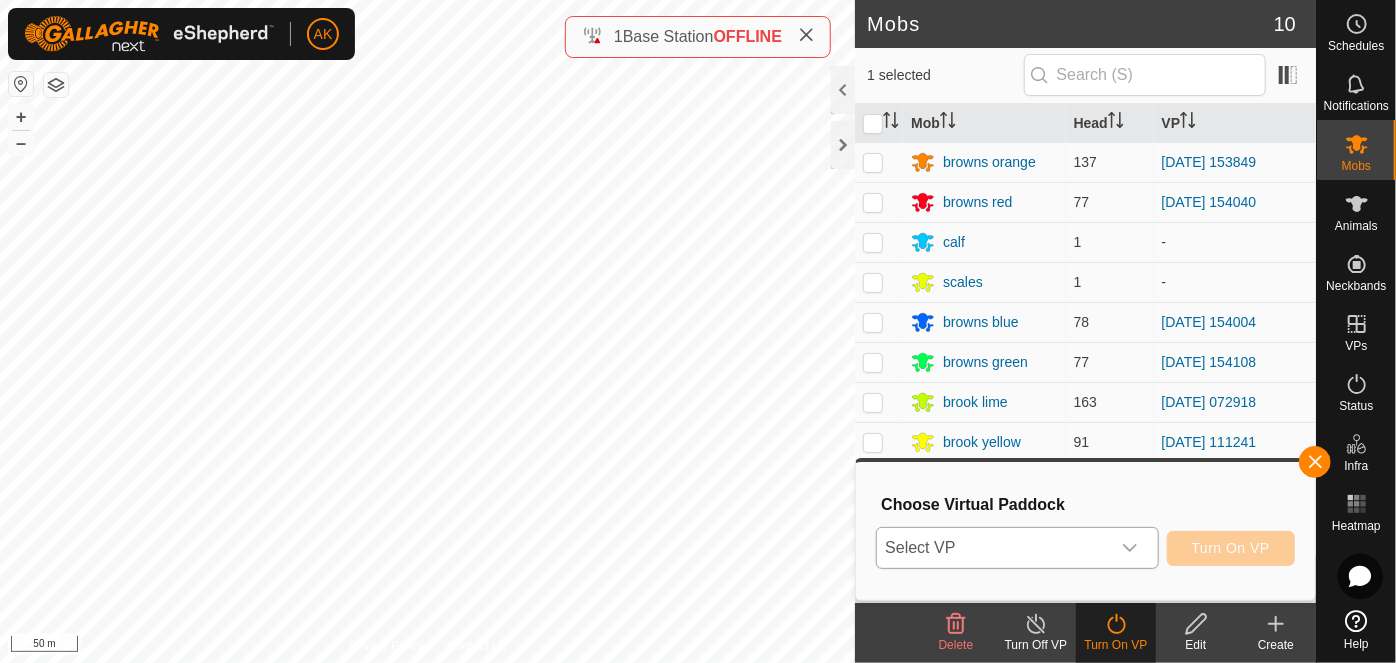 click 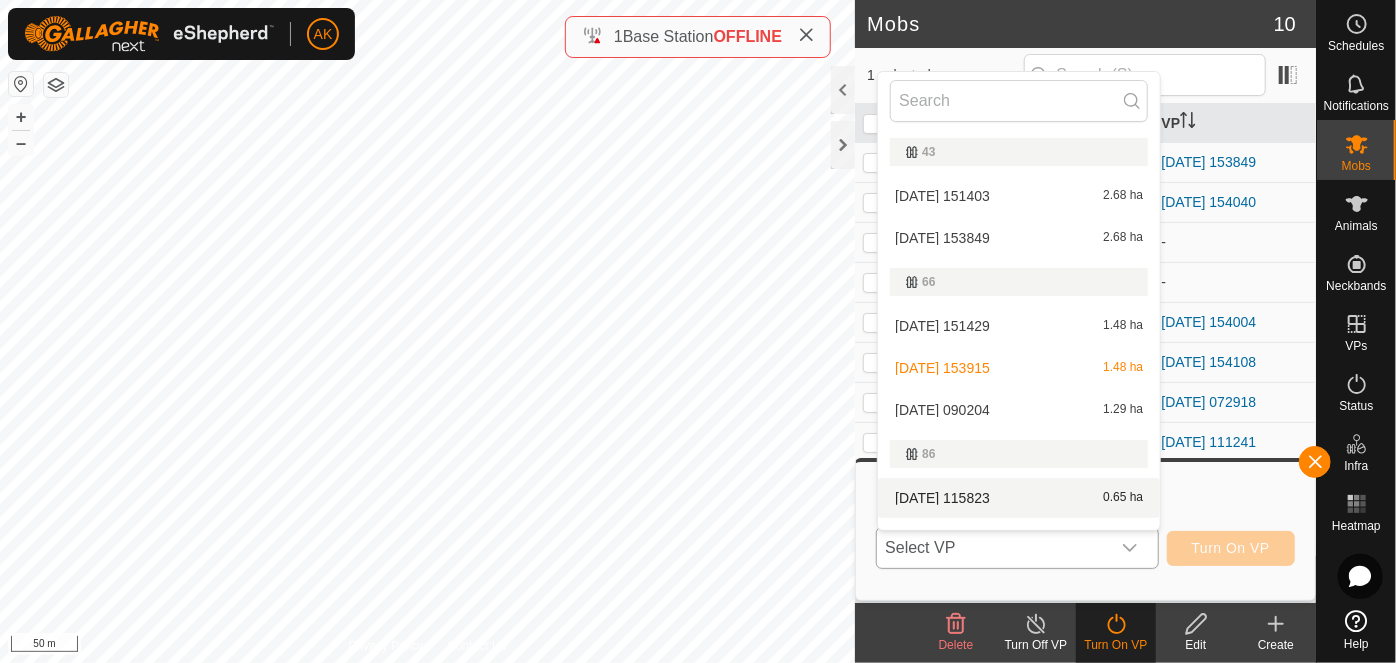 scroll, scrollTop: 29, scrollLeft: 0, axis: vertical 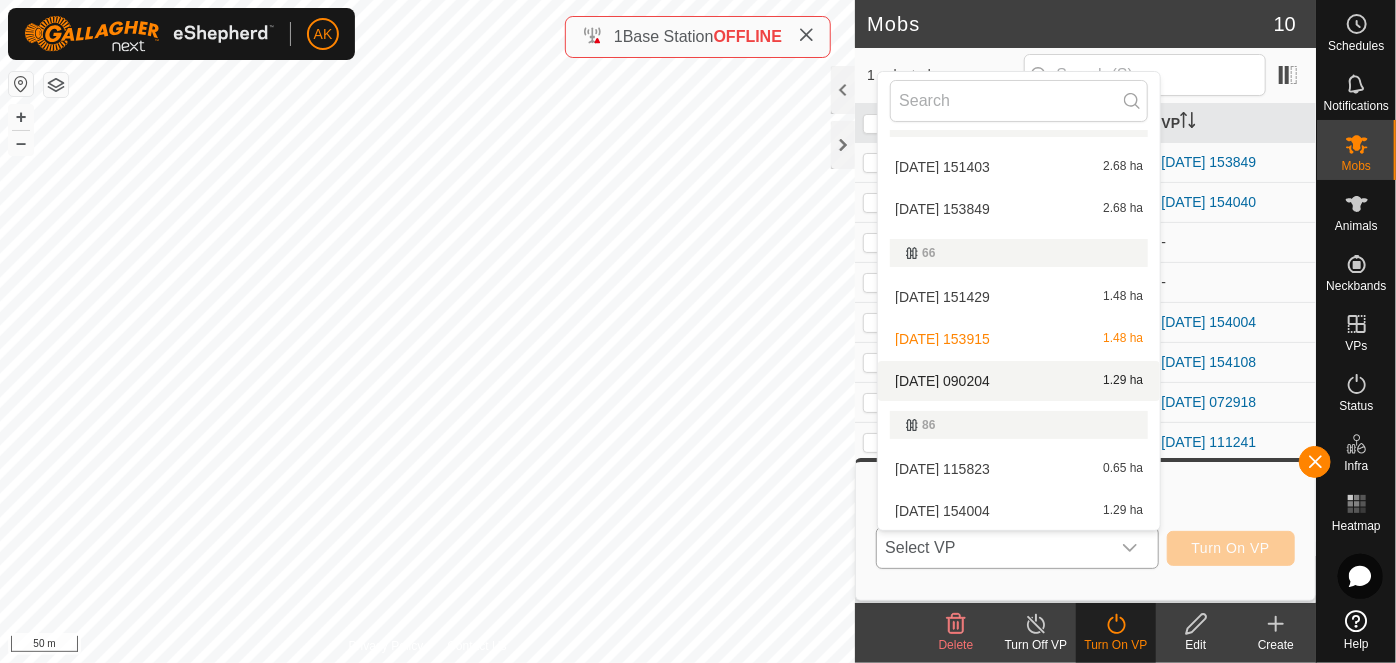click on "[DATE] [DATE]  1.29 ha" at bounding box center (1019, 381) 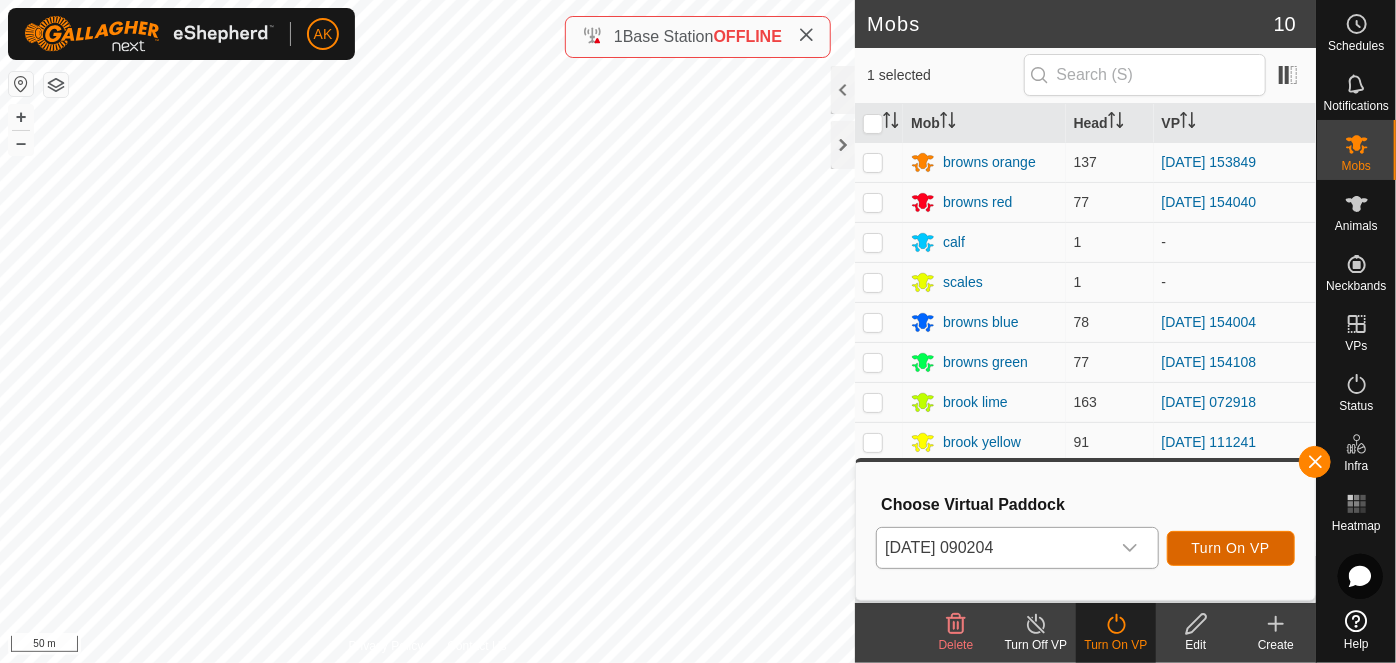 click on "Turn On VP" at bounding box center [1231, 548] 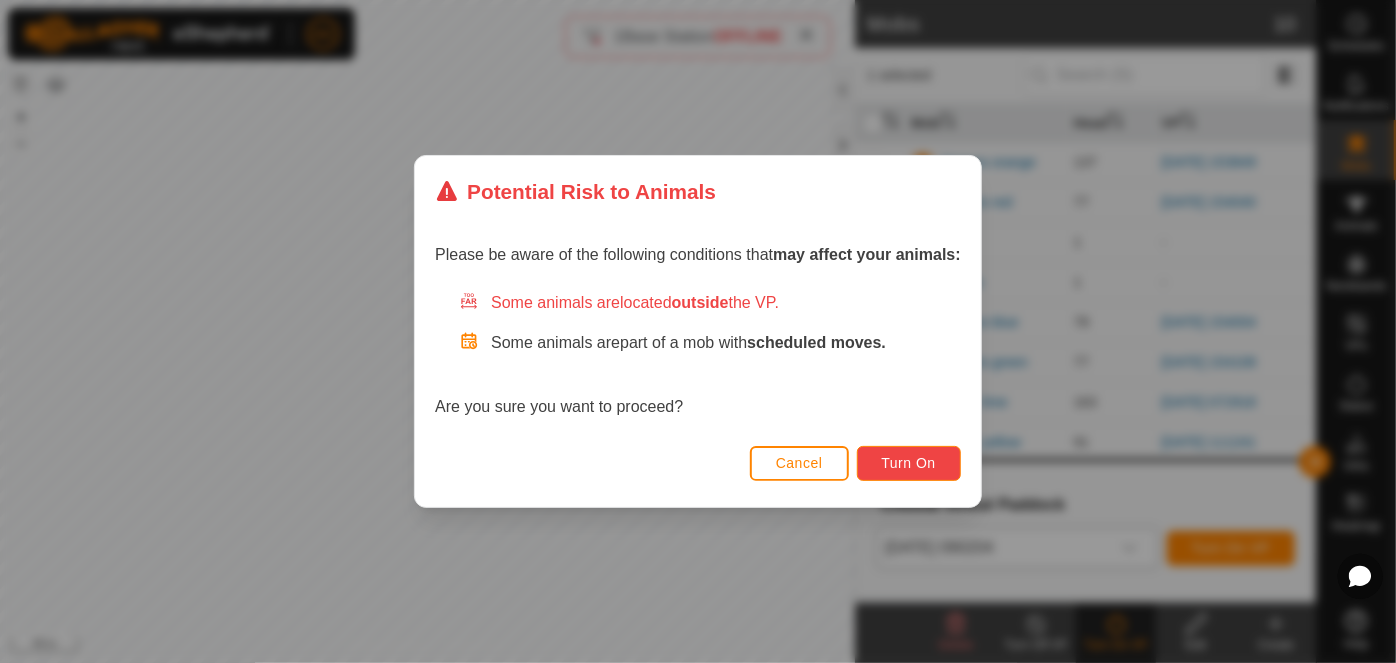 click on "Turn On" at bounding box center [909, 463] 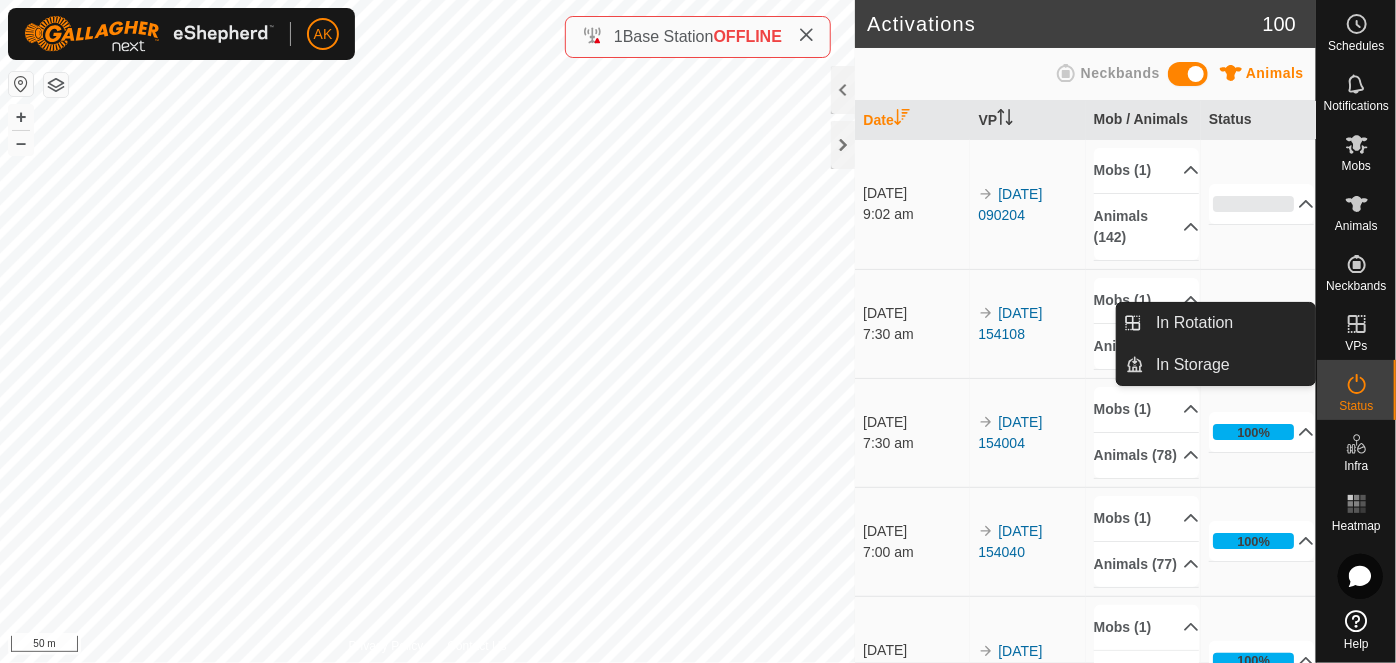 click on "In Rotation" at bounding box center (1309, 325) 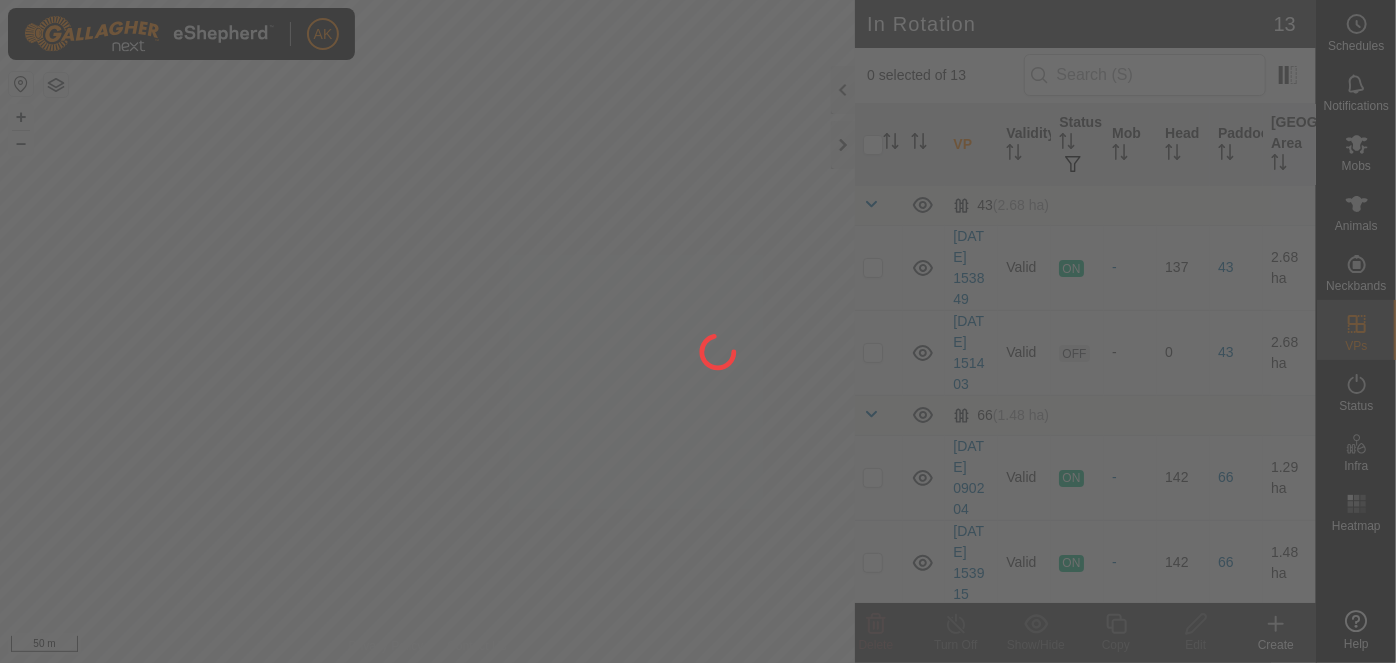 scroll, scrollTop: 0, scrollLeft: 0, axis: both 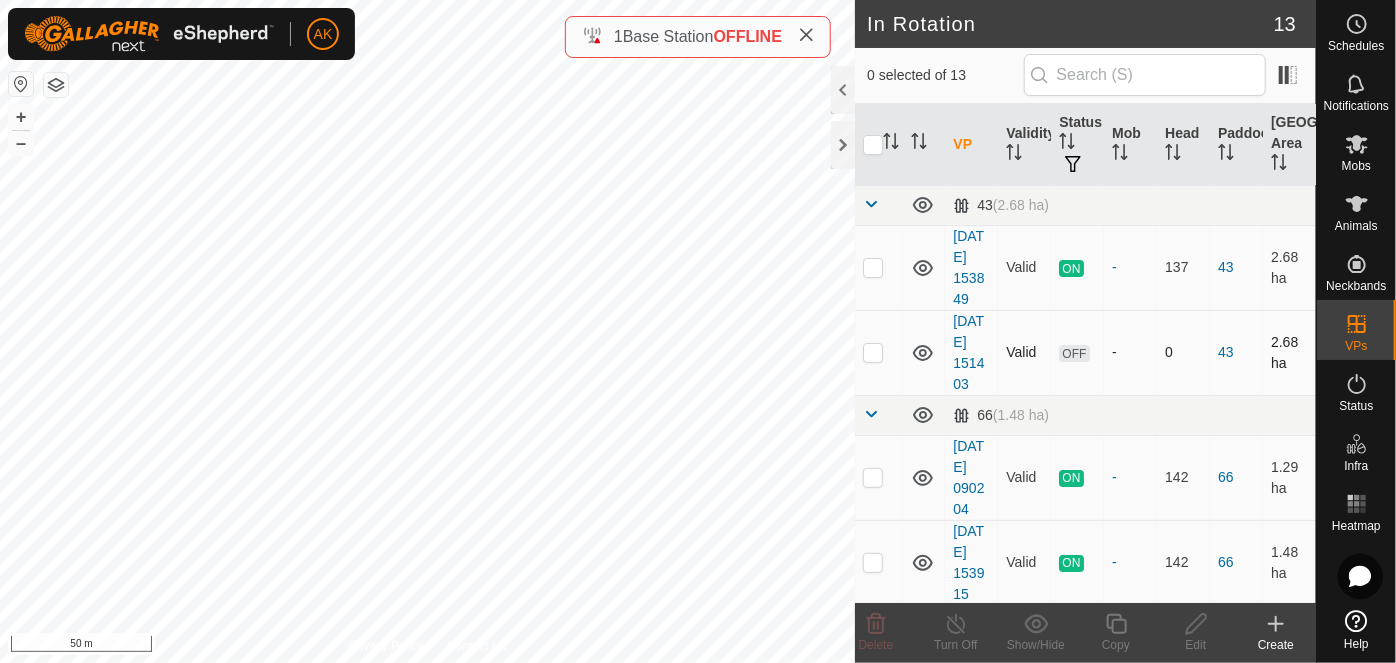 click at bounding box center [873, 352] 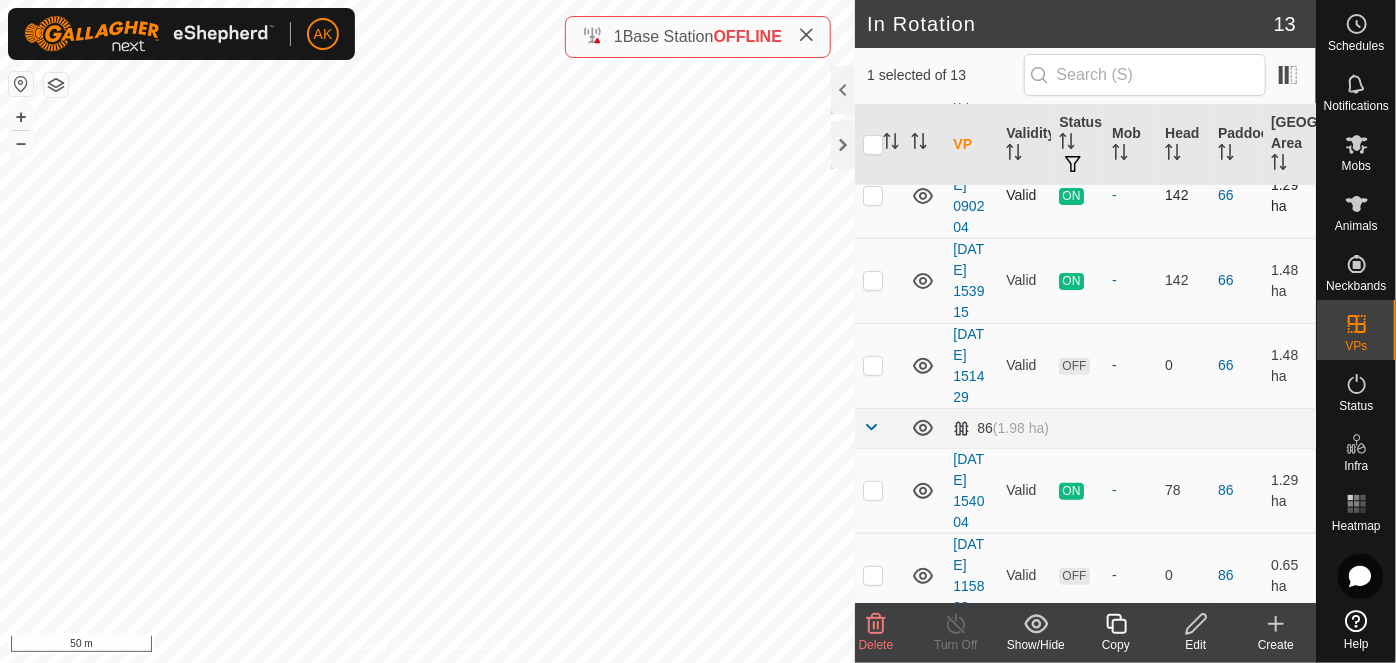 scroll, scrollTop: 363, scrollLeft: 0, axis: vertical 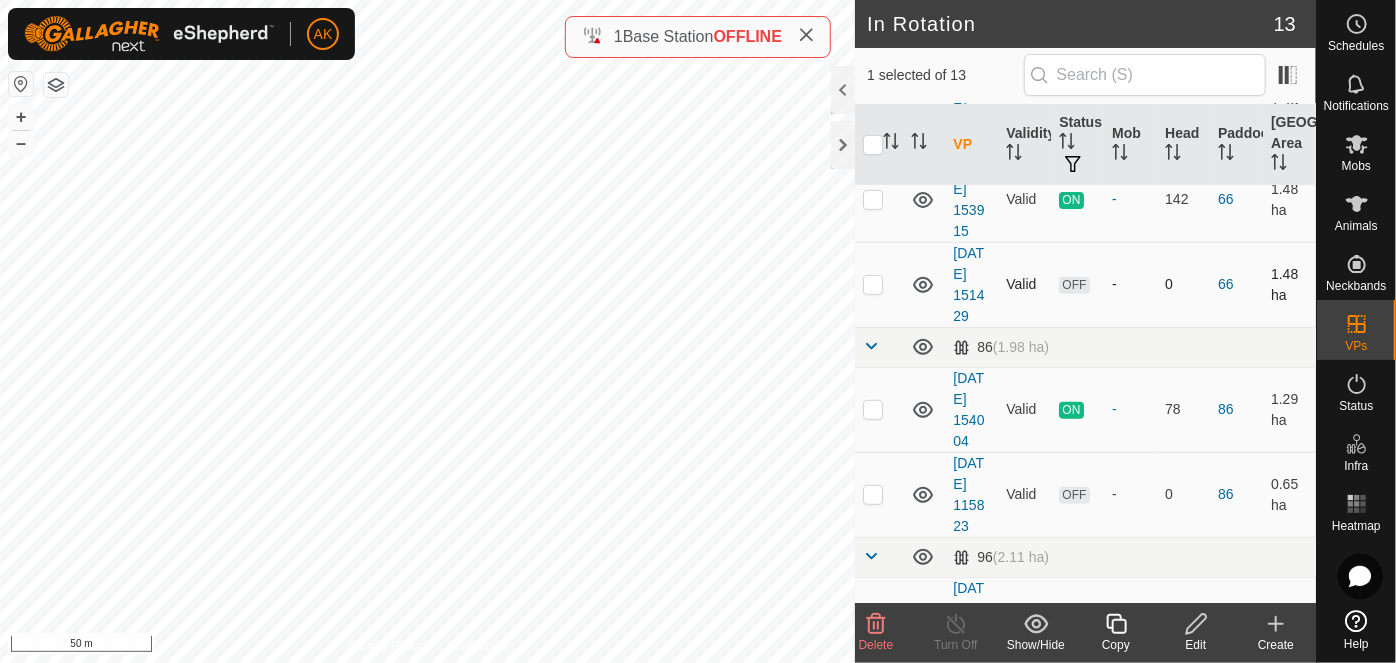 click at bounding box center (879, 284) 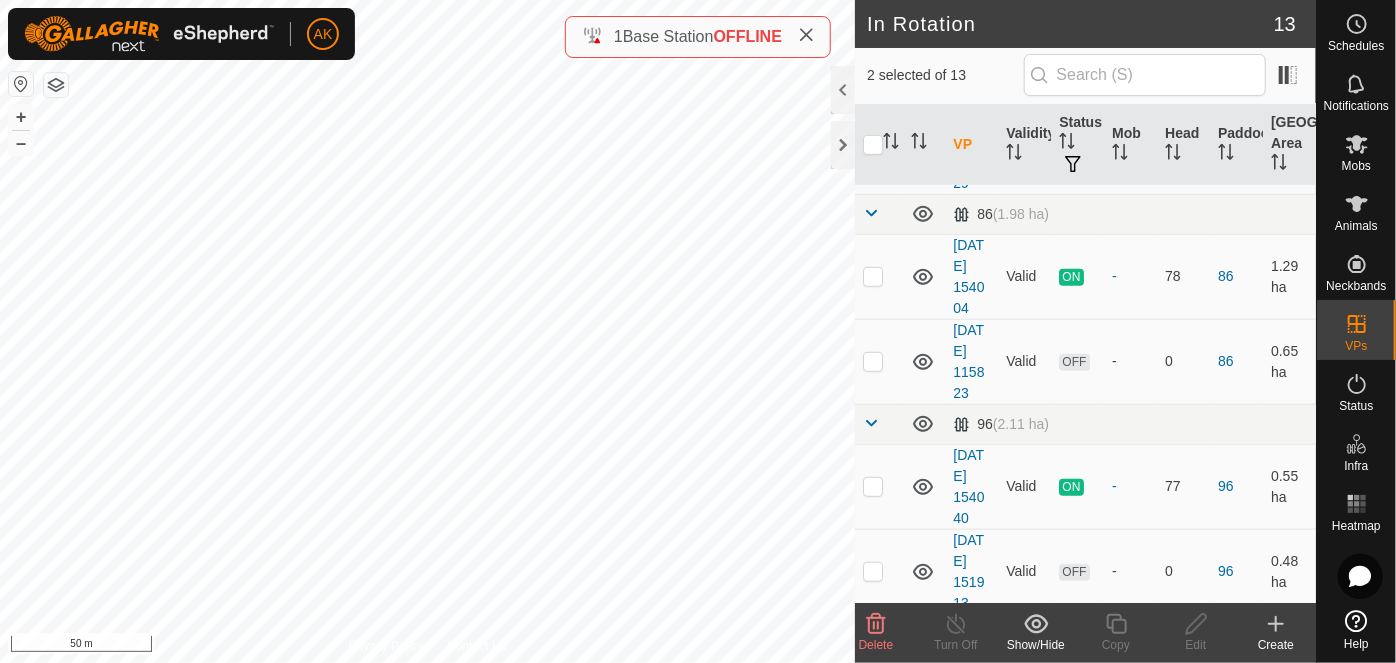 scroll, scrollTop: 545, scrollLeft: 0, axis: vertical 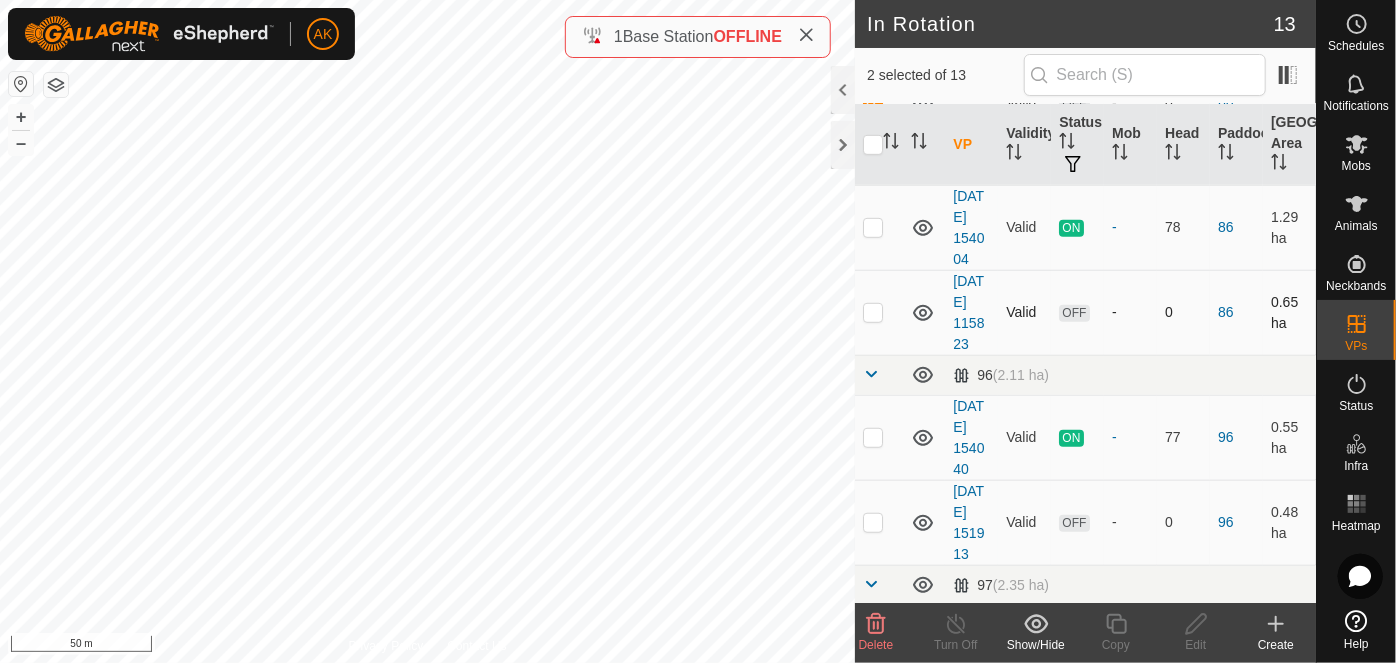 click at bounding box center (873, 312) 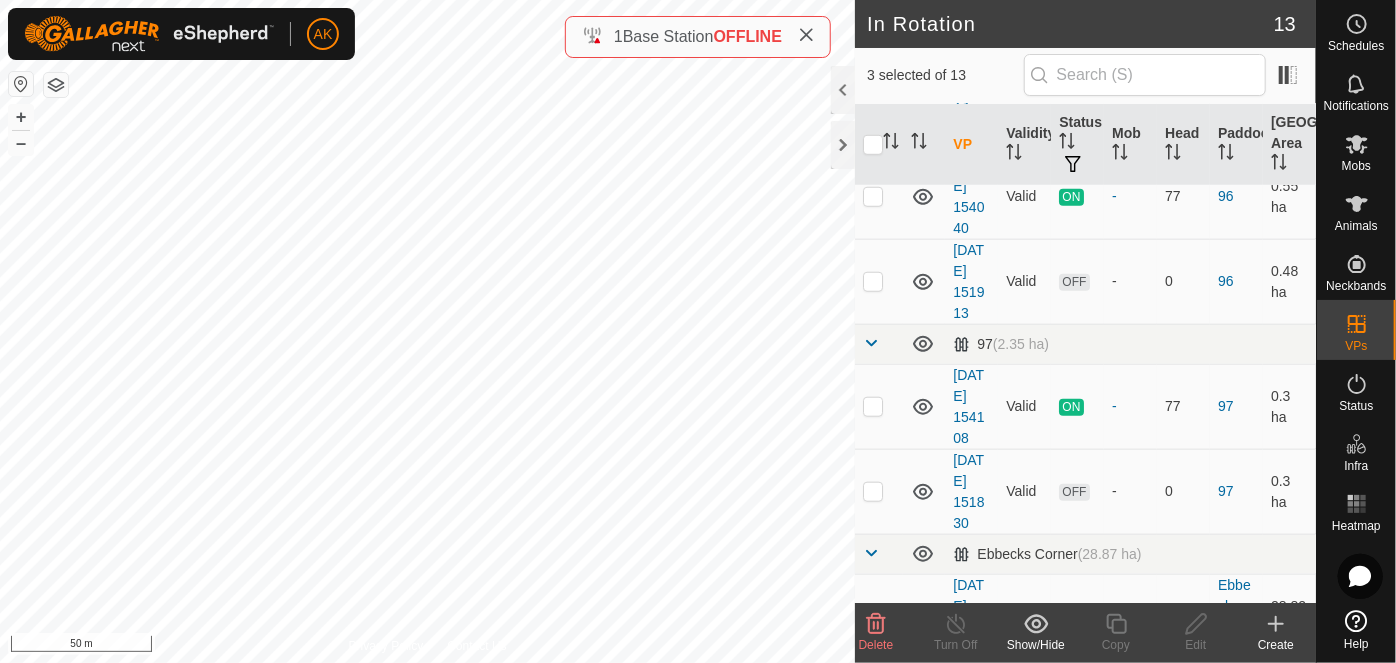 scroll, scrollTop: 818, scrollLeft: 0, axis: vertical 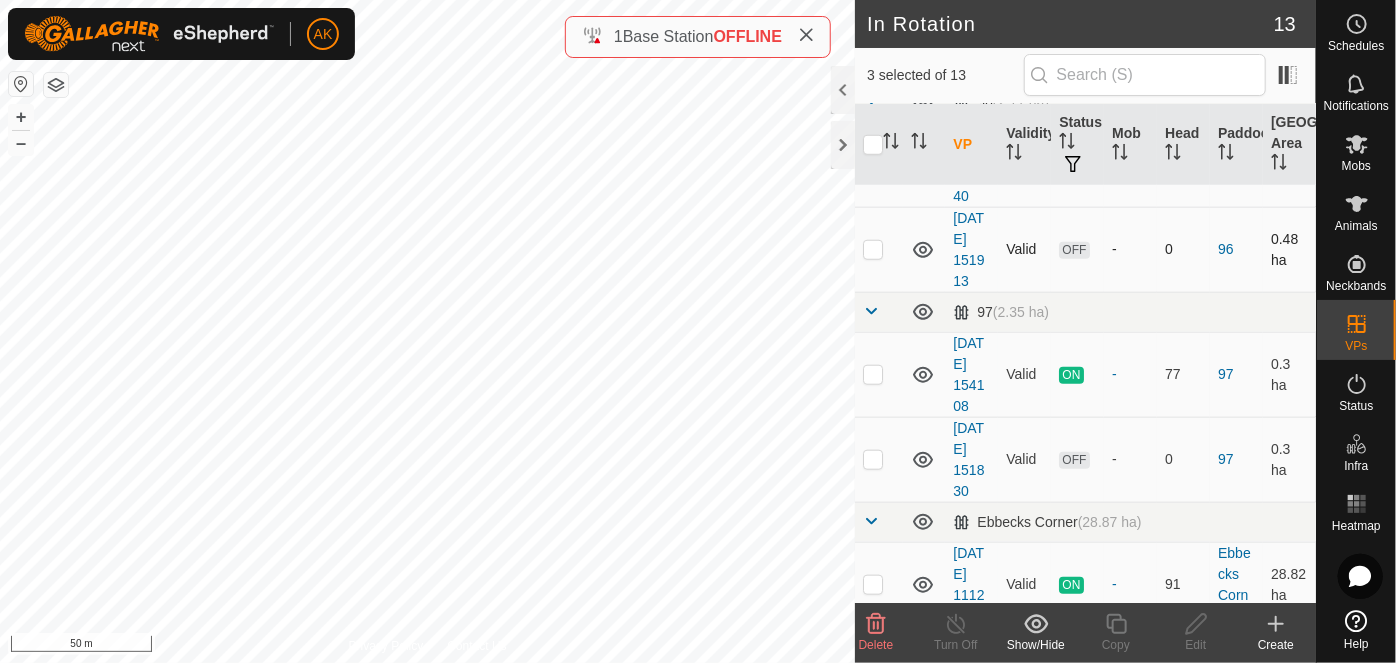 click at bounding box center (873, 249) 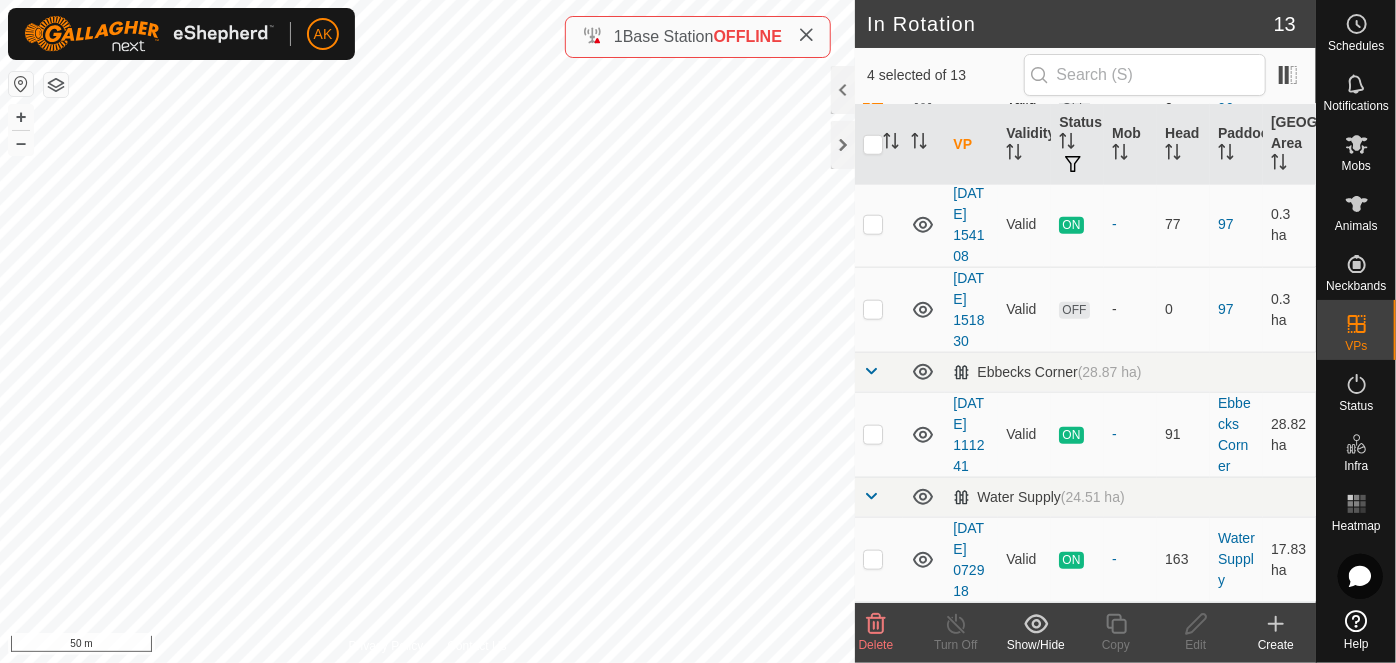 scroll, scrollTop: 1090, scrollLeft: 0, axis: vertical 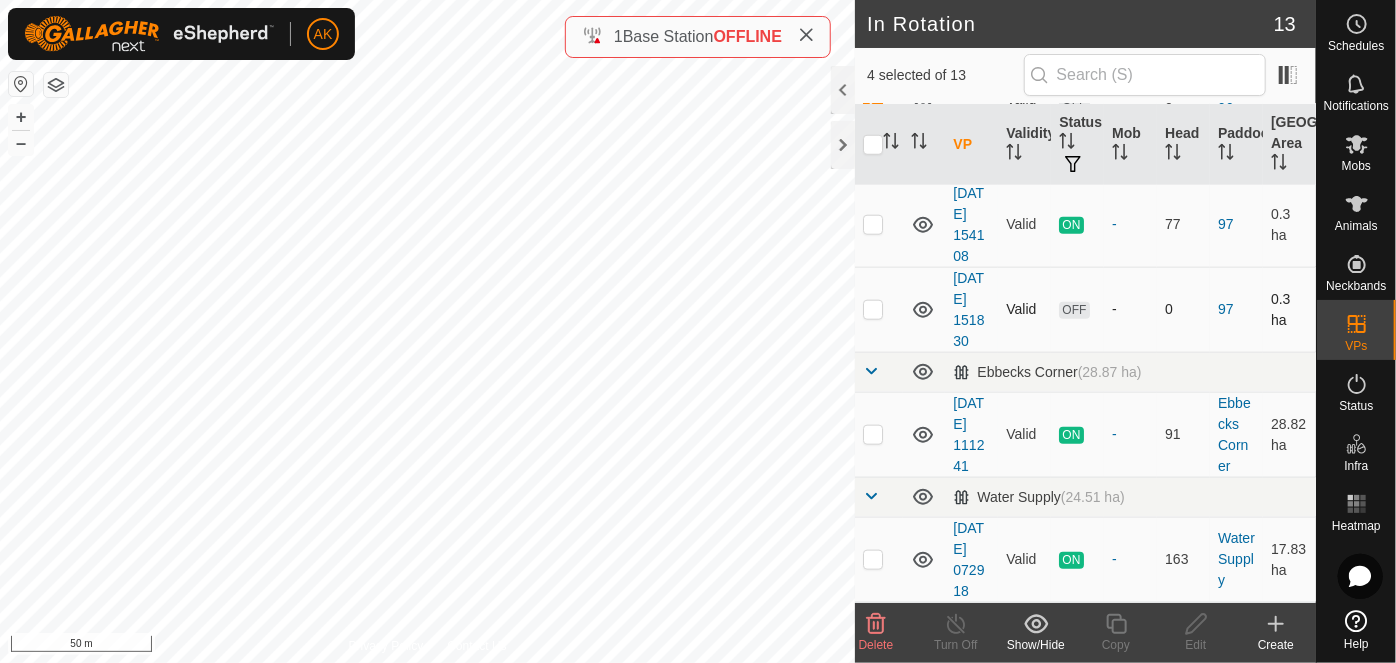 click at bounding box center [873, 309] 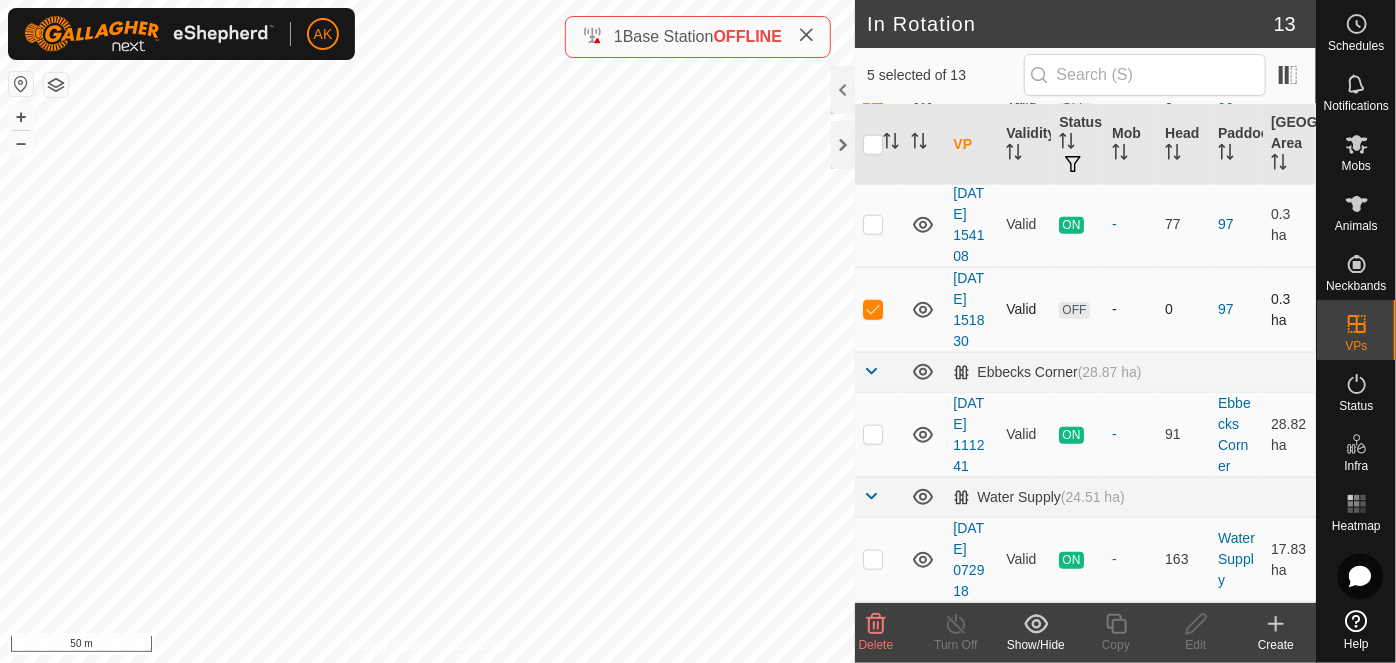 scroll, scrollTop: 1236, scrollLeft: 0, axis: vertical 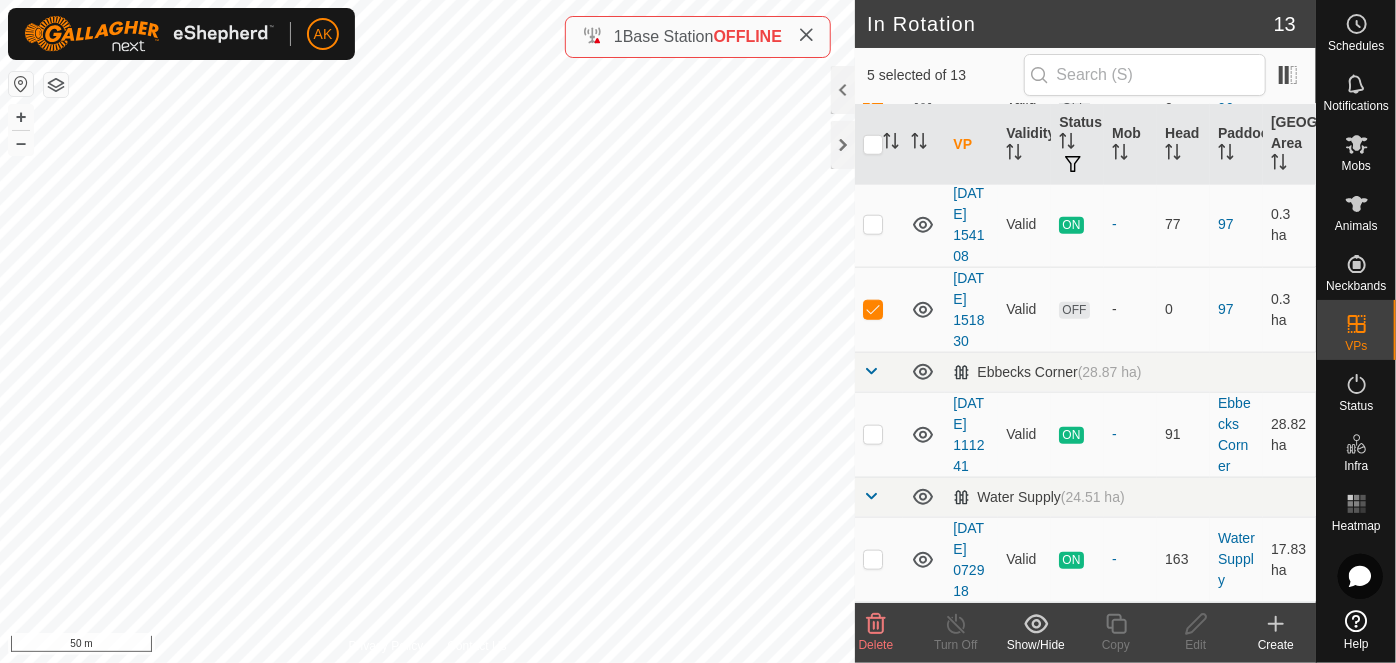 click on "Delete" 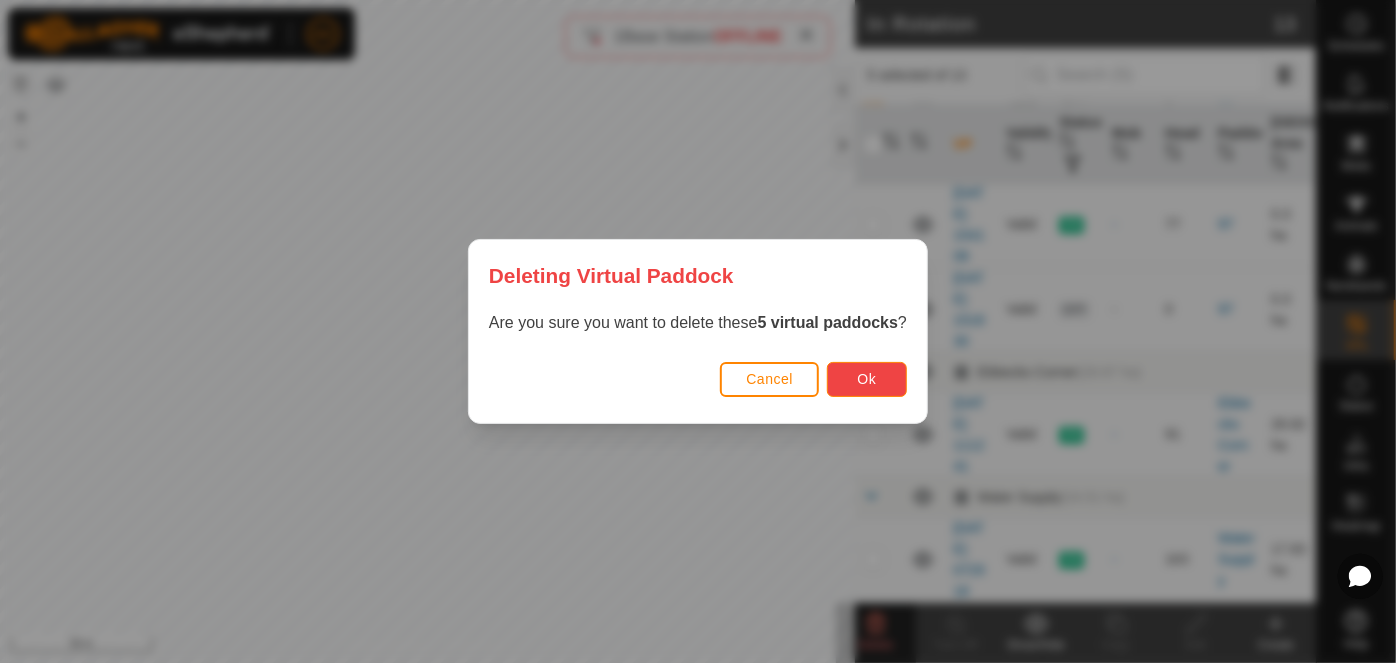 click on "Ok" at bounding box center (867, 379) 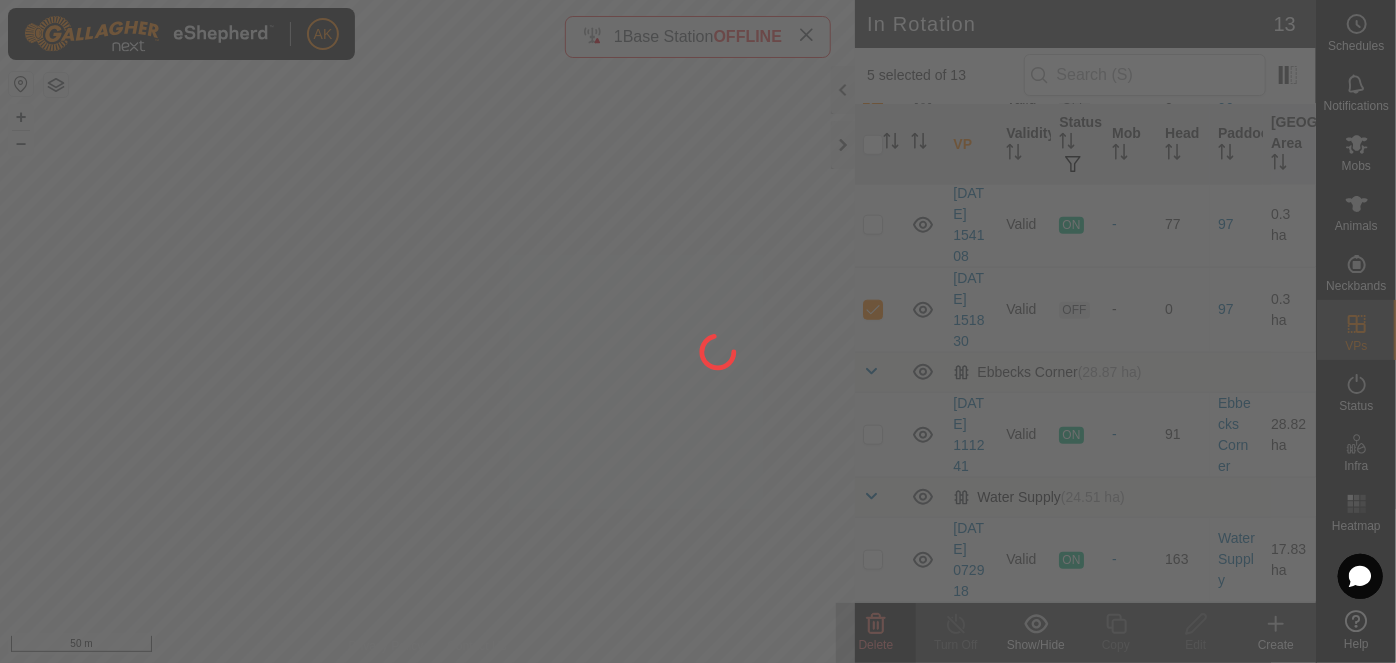 checkbox on "false" 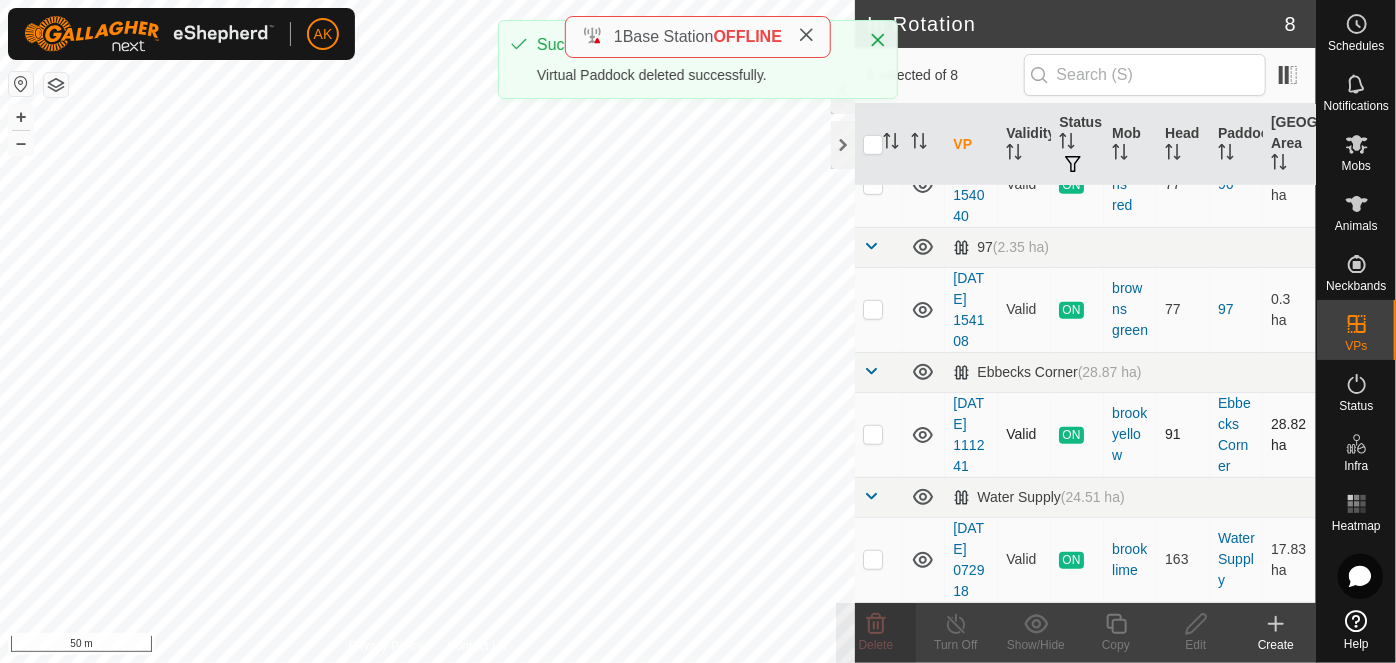 scroll, scrollTop: 708, scrollLeft: 0, axis: vertical 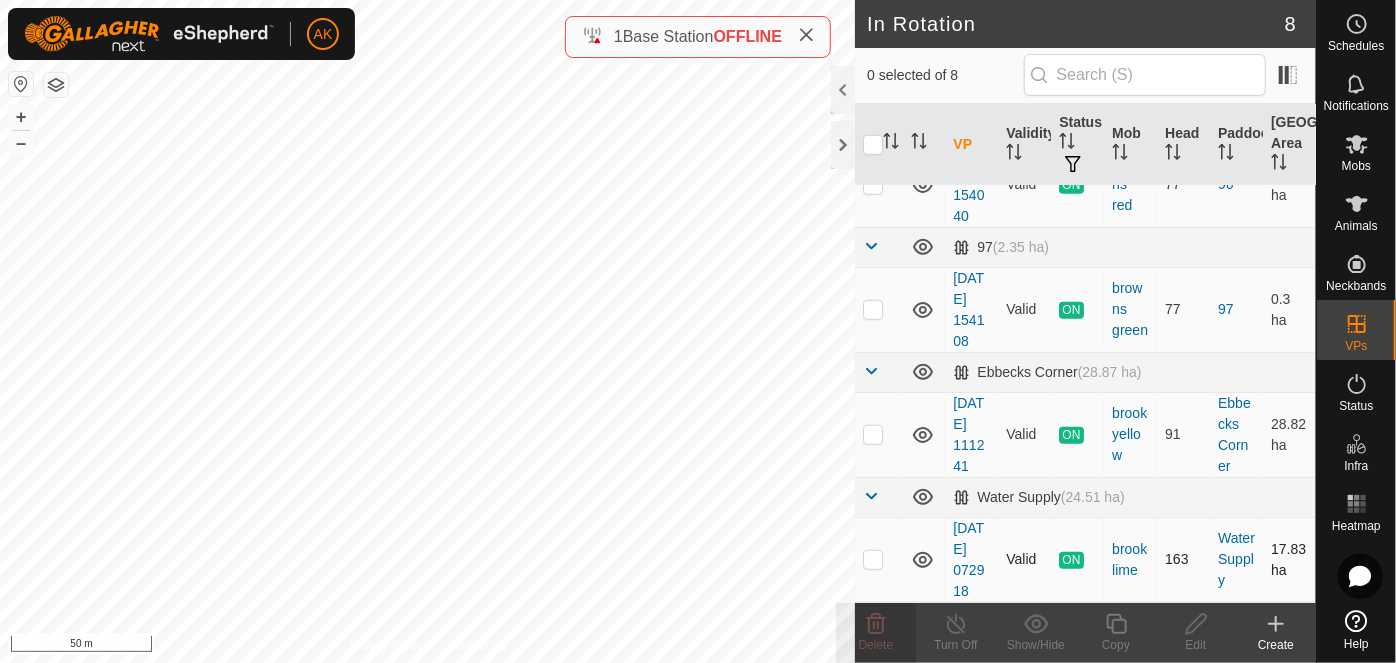 drag, startPoint x: 997, startPoint y: 534, endPoint x: 1010, endPoint y: 534, distance: 13 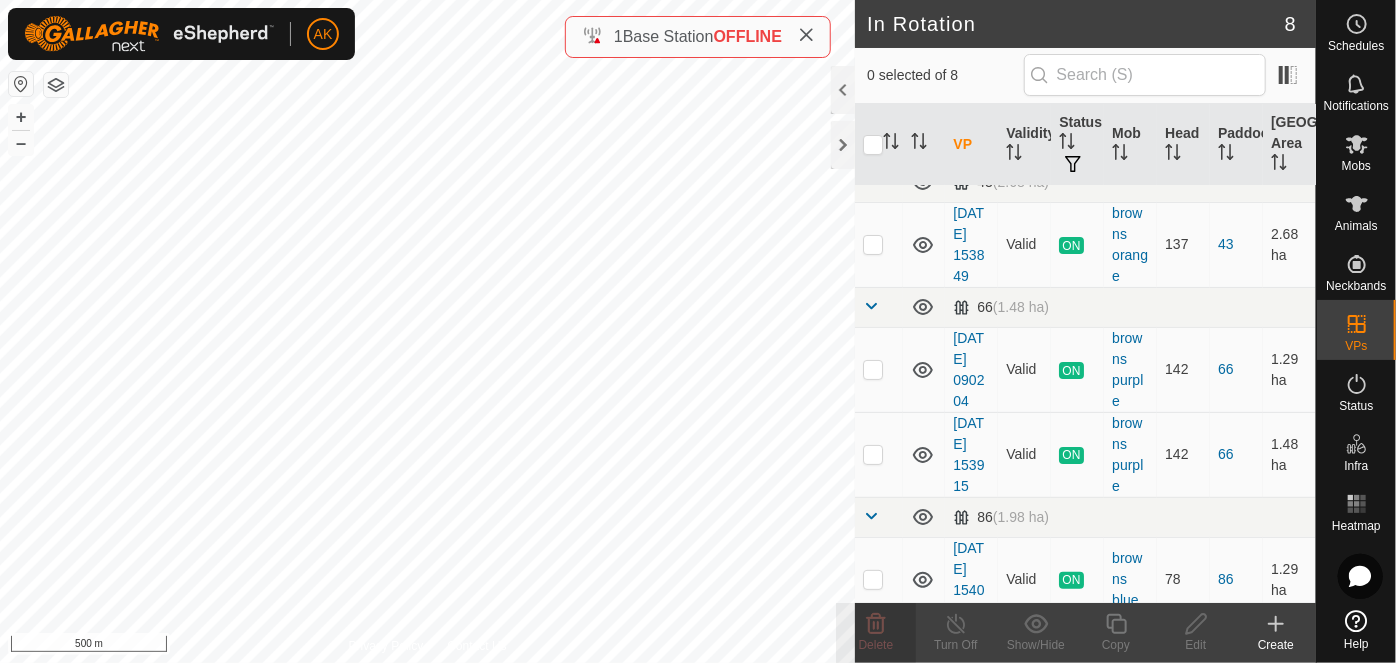 scroll, scrollTop: 0, scrollLeft: 0, axis: both 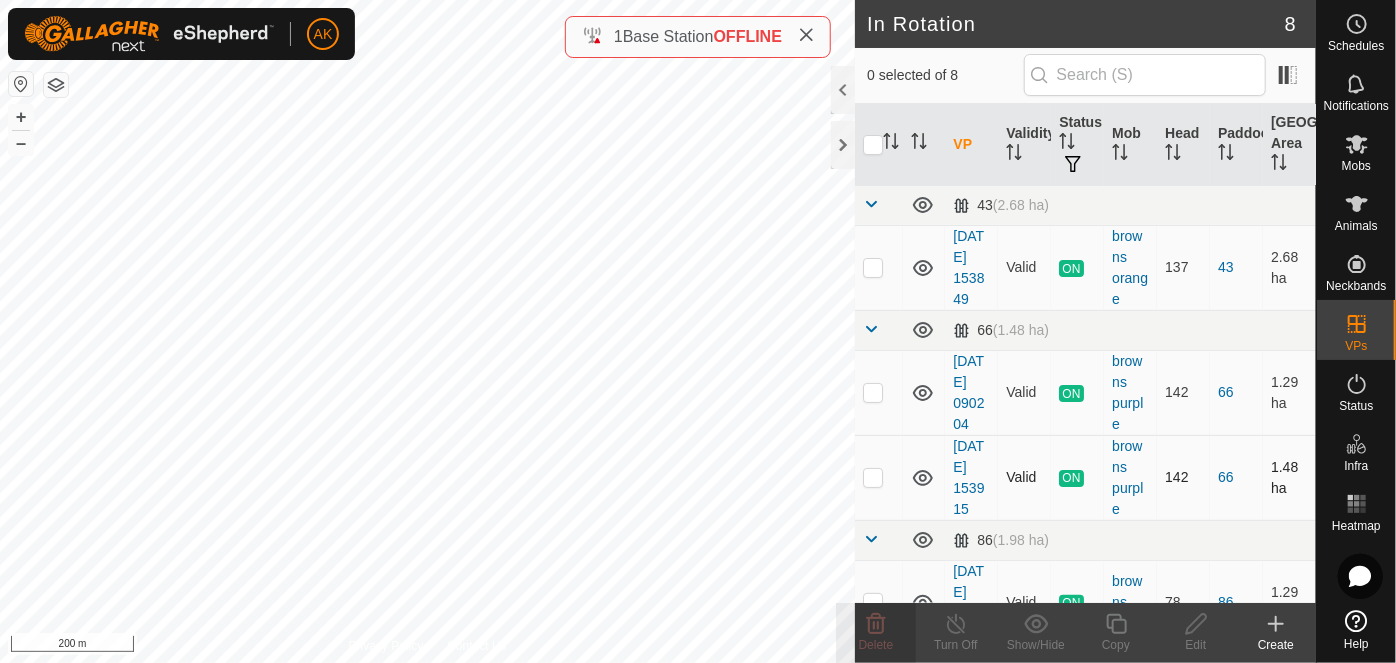 click on "In Rotation 8 0 selected of 8     VP   Validity   Status   Mob   Head   Paddock   Grazing Area   43   (2.68 ha) 2025-07-26 153849  Valid  ON  browns orange   137   43   2.68 ha   66   (1.48 ha) 2025-07-27 090204  Valid  ON  browns purple   142   66   1.29 ha  2025-07-26 153915  Valid  ON  browns purple   142   66   1.48 ha   86   (1.98 ha) 2025-07-26 154004  Valid  ON  browns blue   78   86   1.29 ha   96   (2.11 ha) 2025-07-26 154040  Valid  ON  browns red   77   96   0.55 ha   97   (2.35 ha) 2025-07-26 154108  Valid  ON  browns green   77   97   0.3 ha   Ebbecks Corner   (28.87 ha) 2025-07-23 111241  Valid  ON  brook yellow   91   Ebbecks Corner   28.82 ha   Water Supply   (24.51 ha) 2025-07-26 072918  Valid  ON  brook lime   163   Water Supply   17.83 ha  Delete  Turn Off   Show/Hide   Copy   Edit   Create  Privacy Policy Contact Us
Sheep Yards Woolshed
+ – ⇧ i 200 m" 